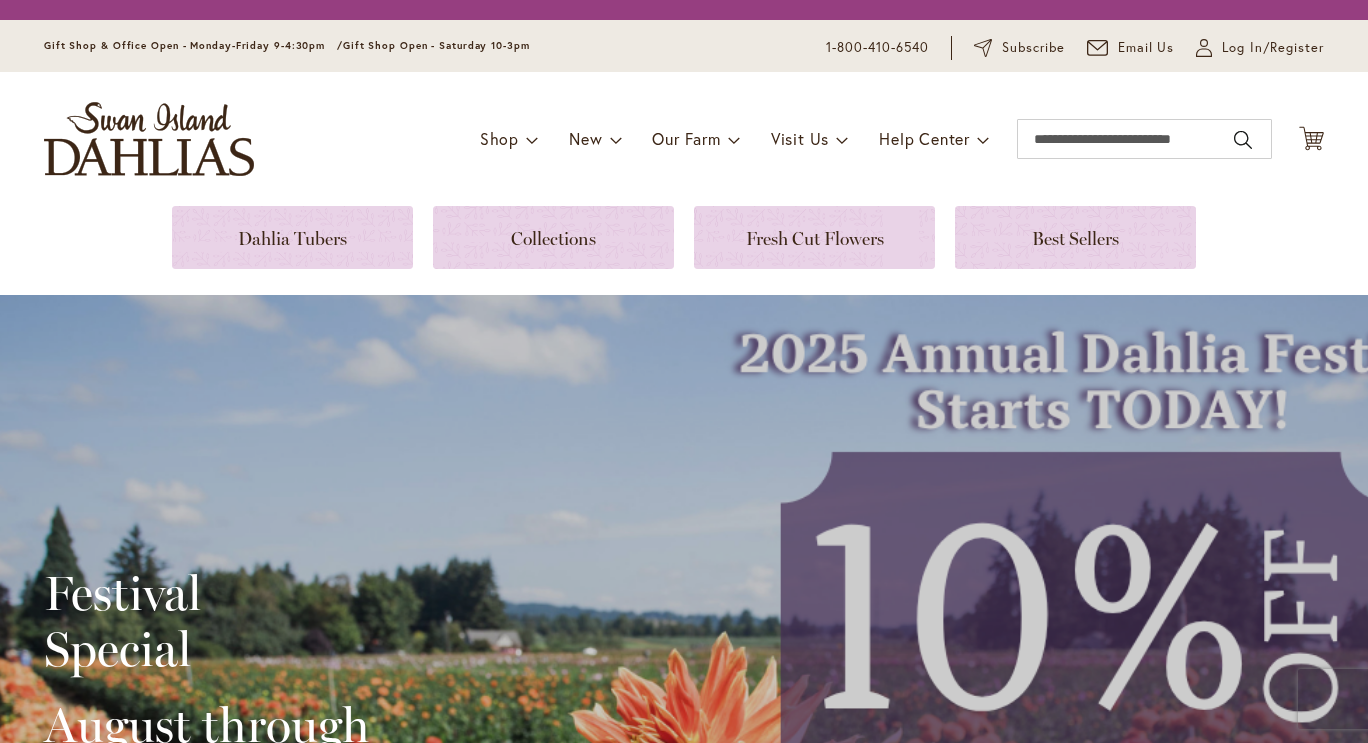 scroll, scrollTop: 0, scrollLeft: 0, axis: both 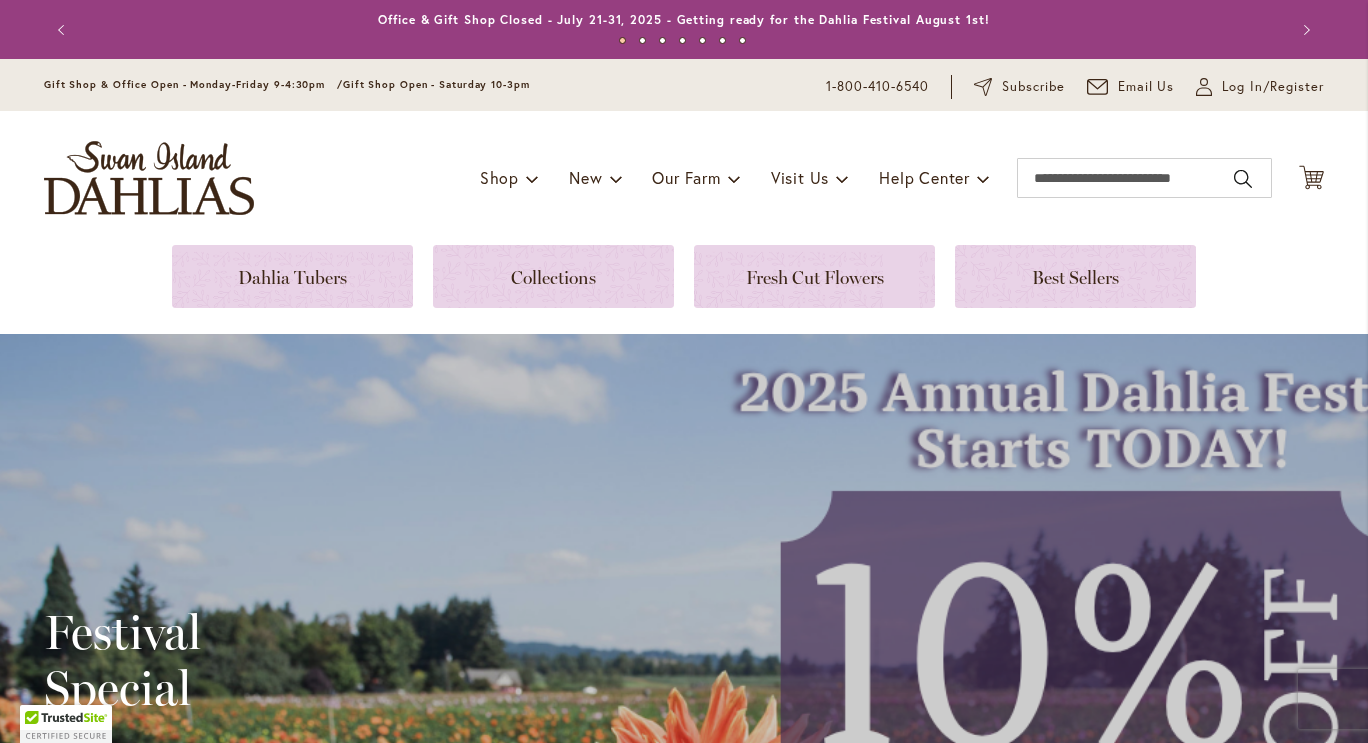 click on "Help Center" at bounding box center [934, 178] 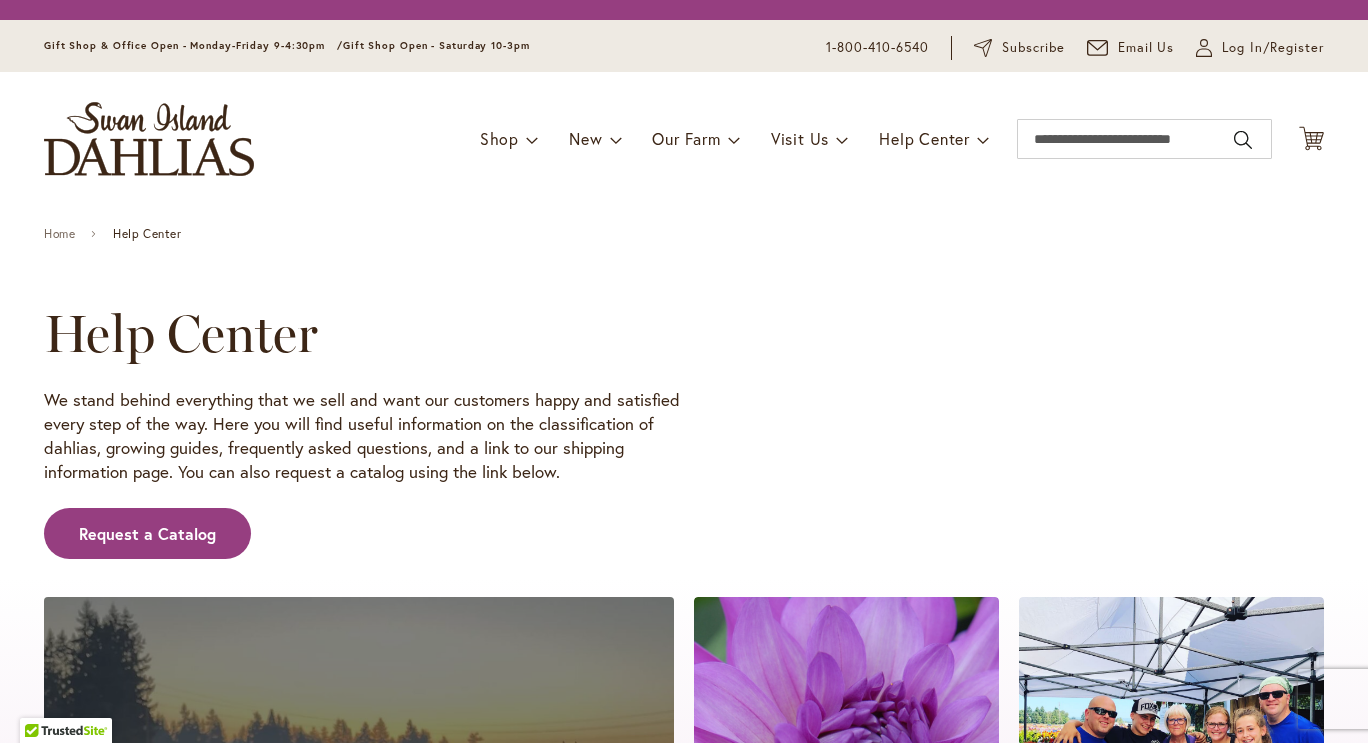 scroll, scrollTop: 0, scrollLeft: 0, axis: both 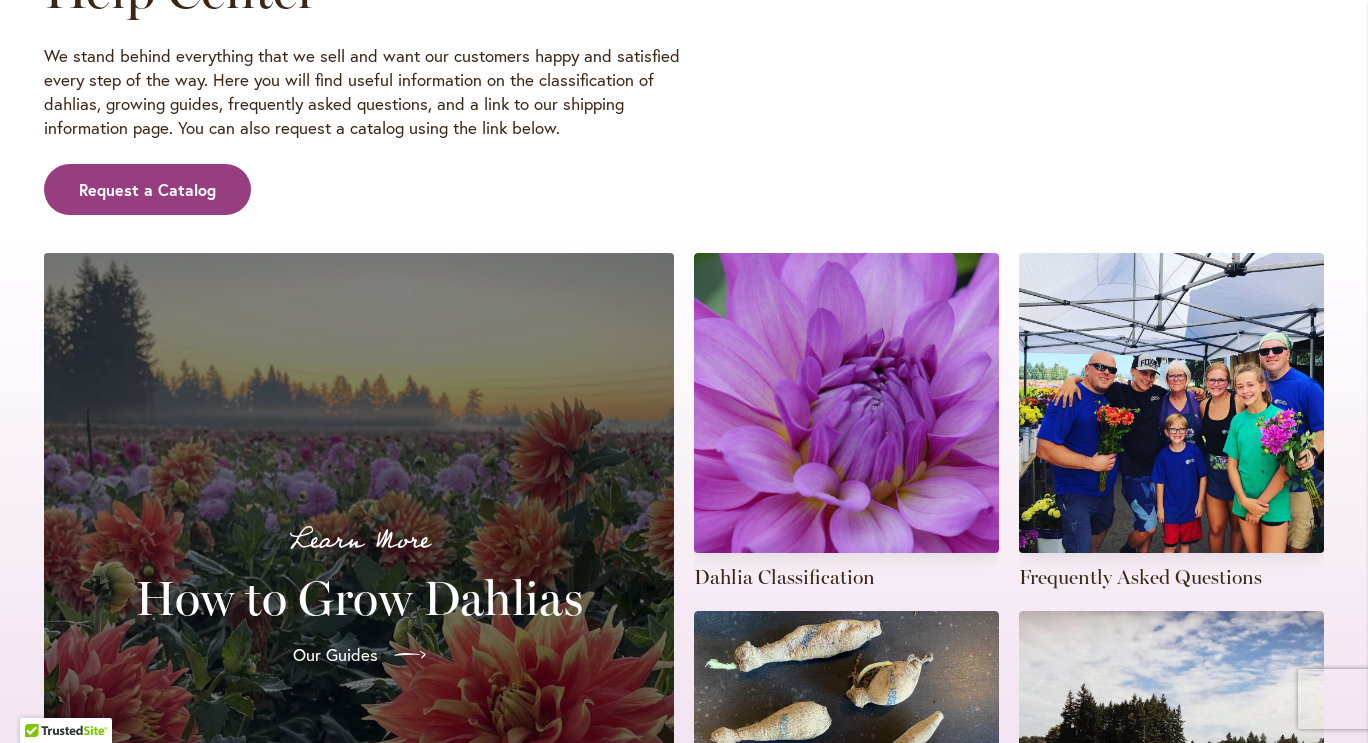 click at bounding box center [1171, 422] 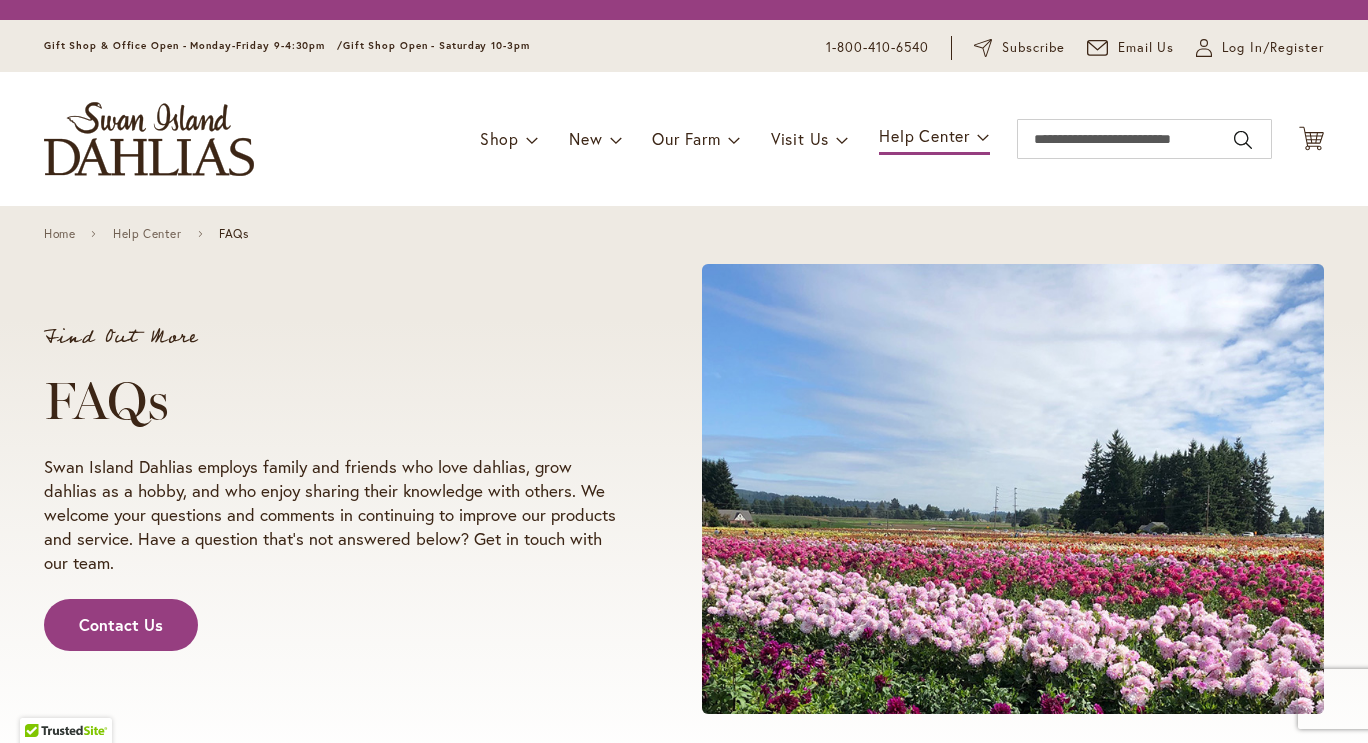 scroll, scrollTop: 0, scrollLeft: 0, axis: both 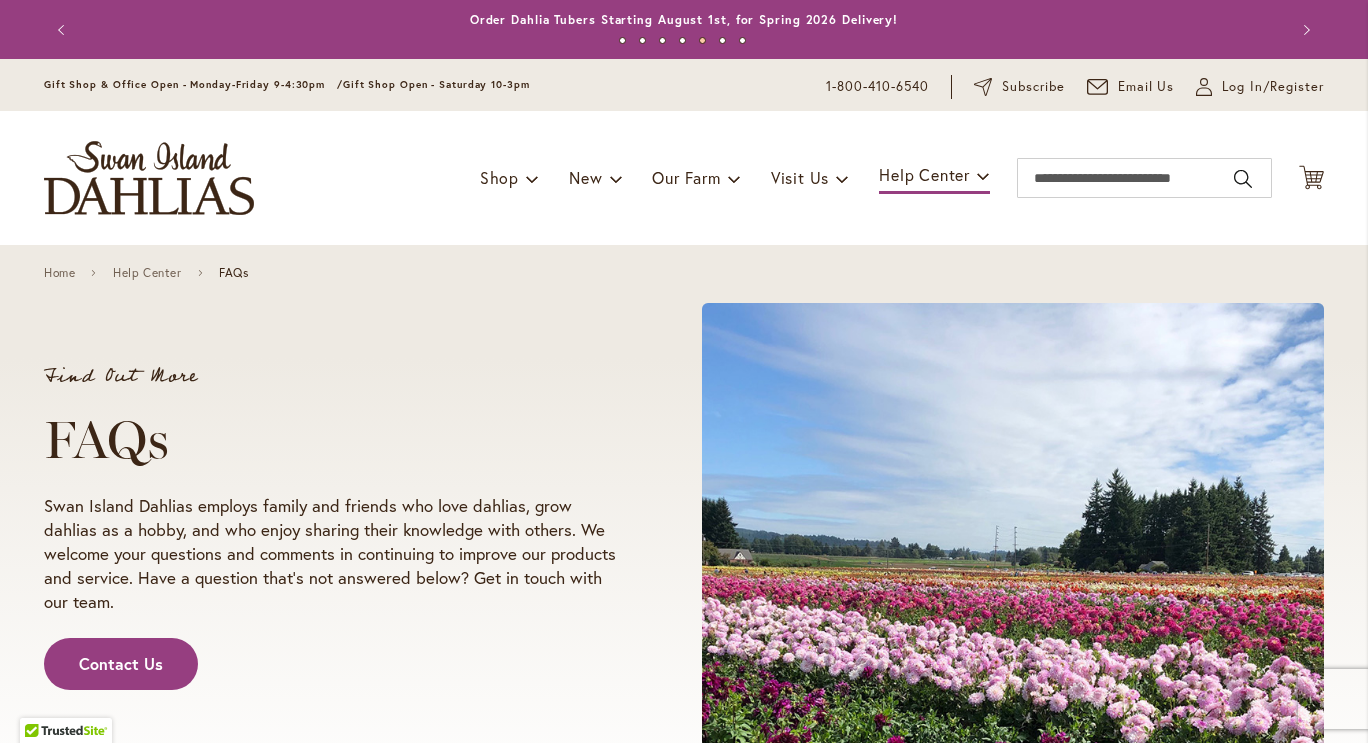 click on "FAQs" at bounding box center (233, 273) 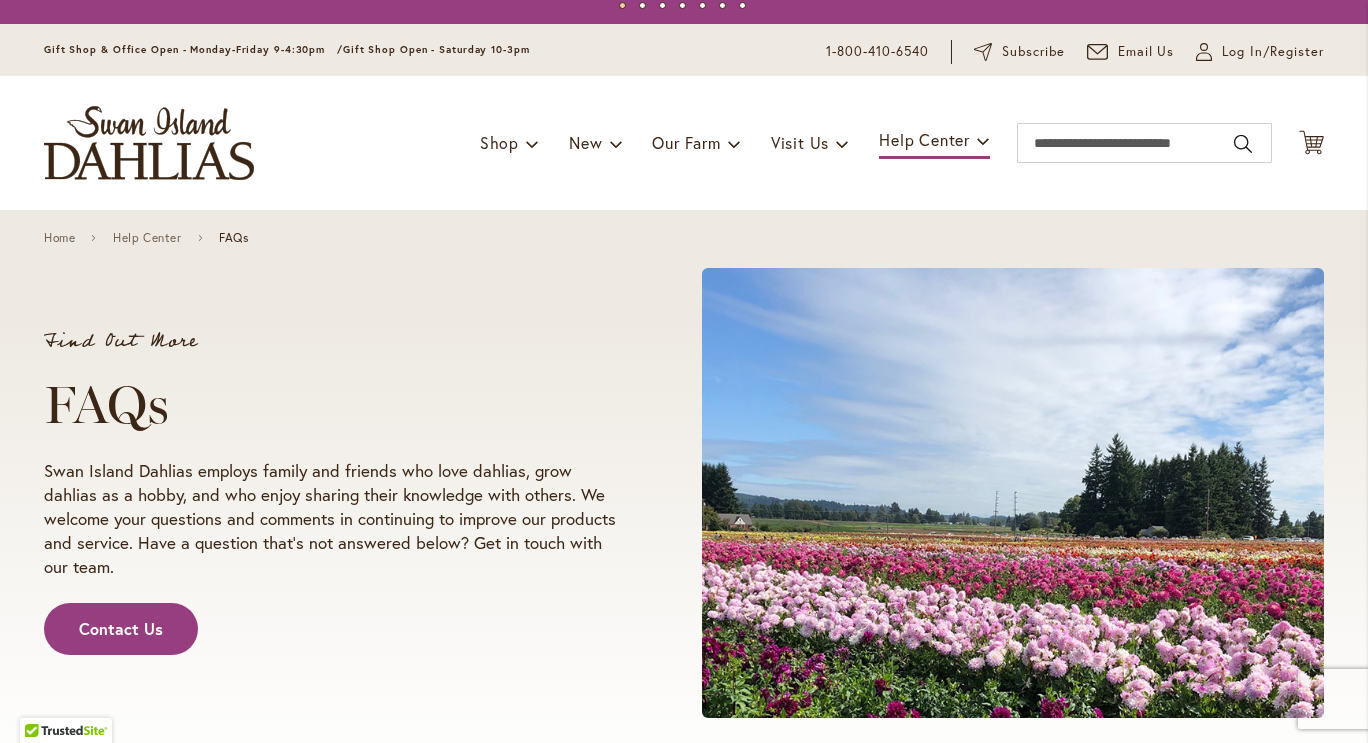 scroll, scrollTop: 0, scrollLeft: 0, axis: both 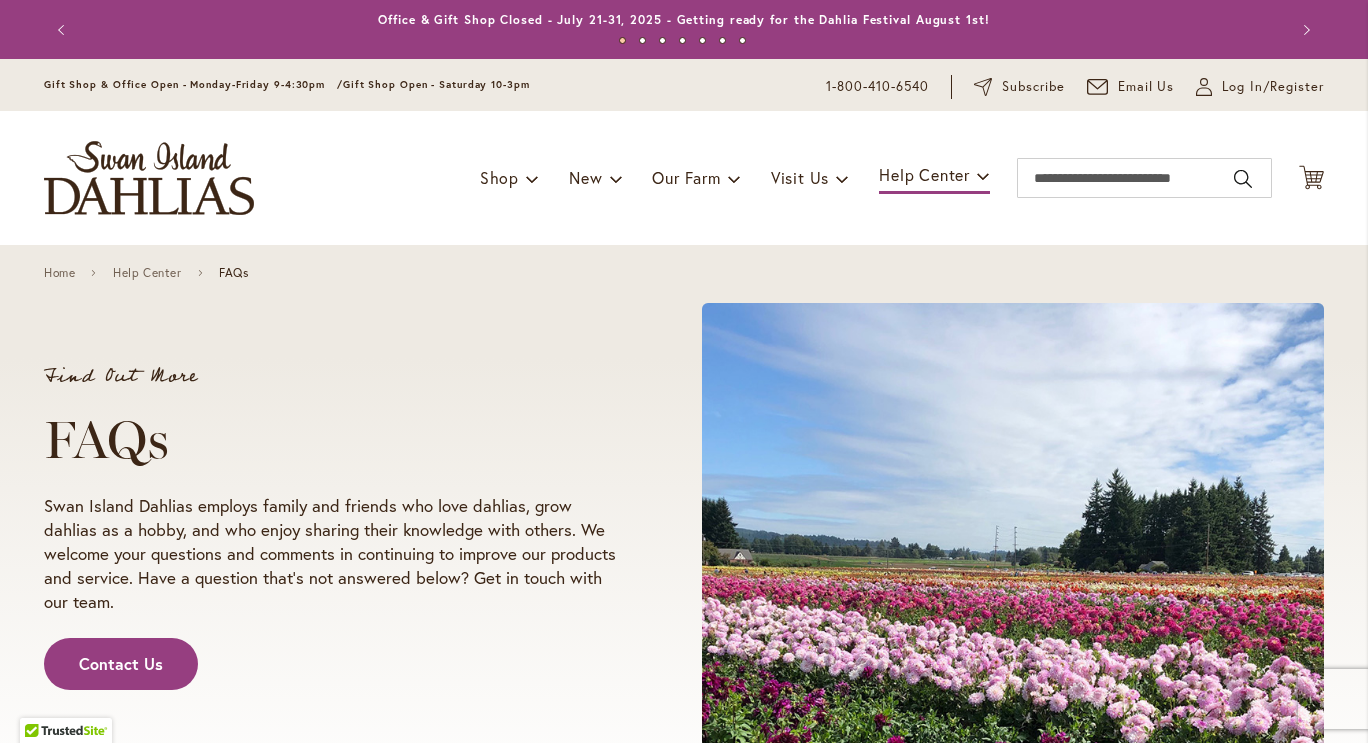 click at bounding box center [532, 178] 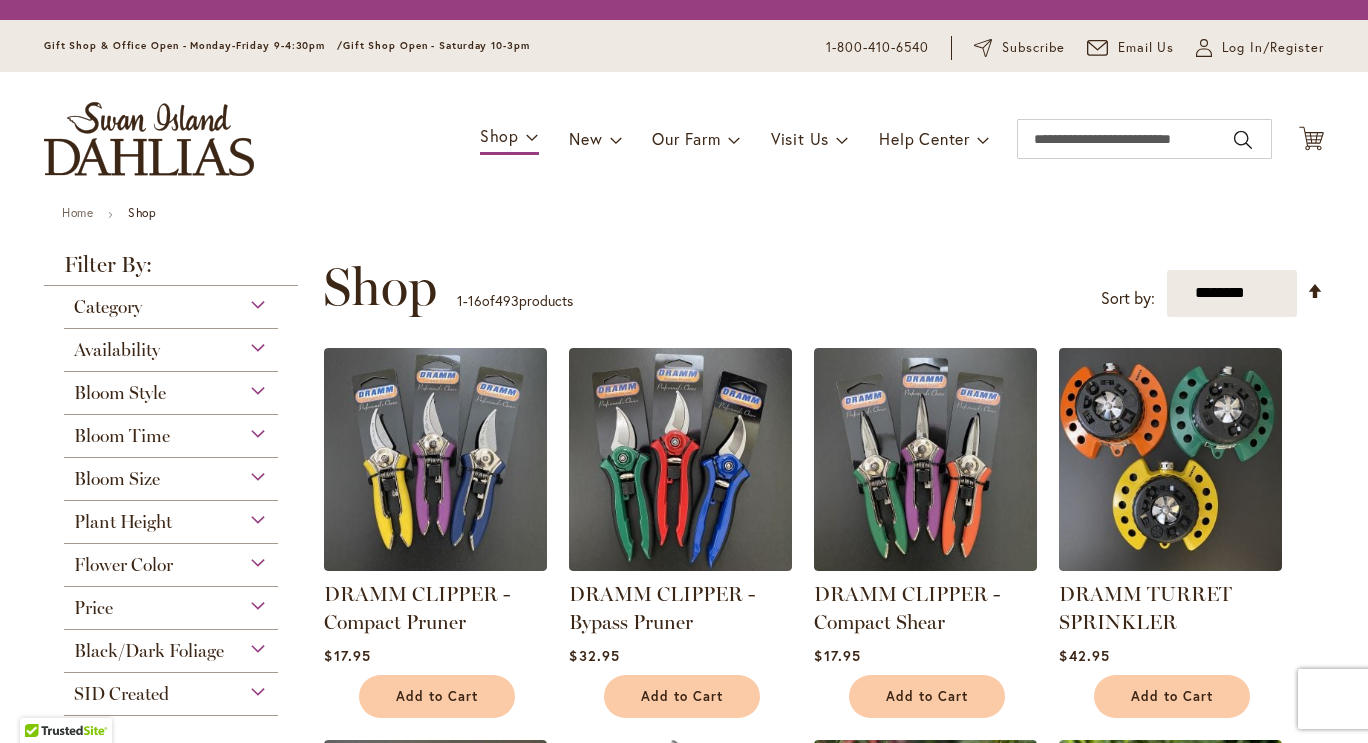 scroll, scrollTop: 0, scrollLeft: 0, axis: both 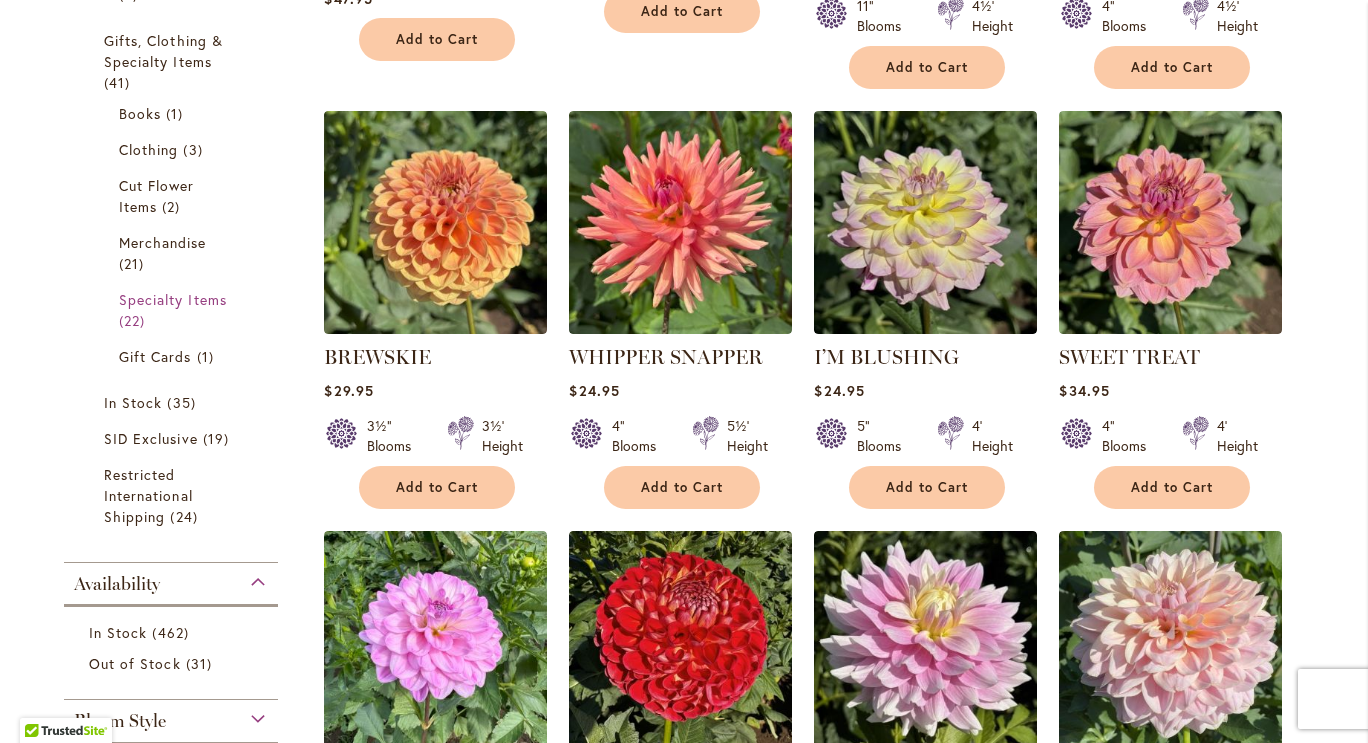 click on "Specialty Items" at bounding box center [173, 299] 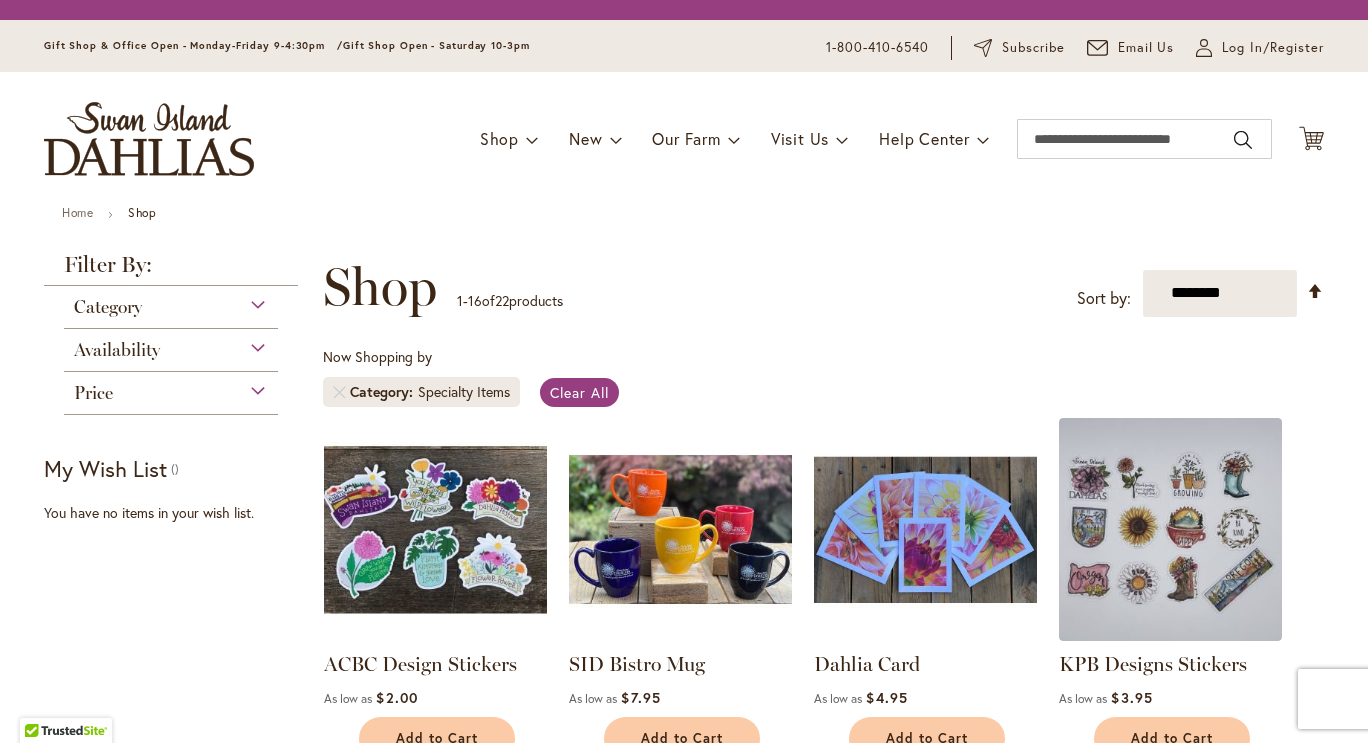 scroll, scrollTop: 0, scrollLeft: 0, axis: both 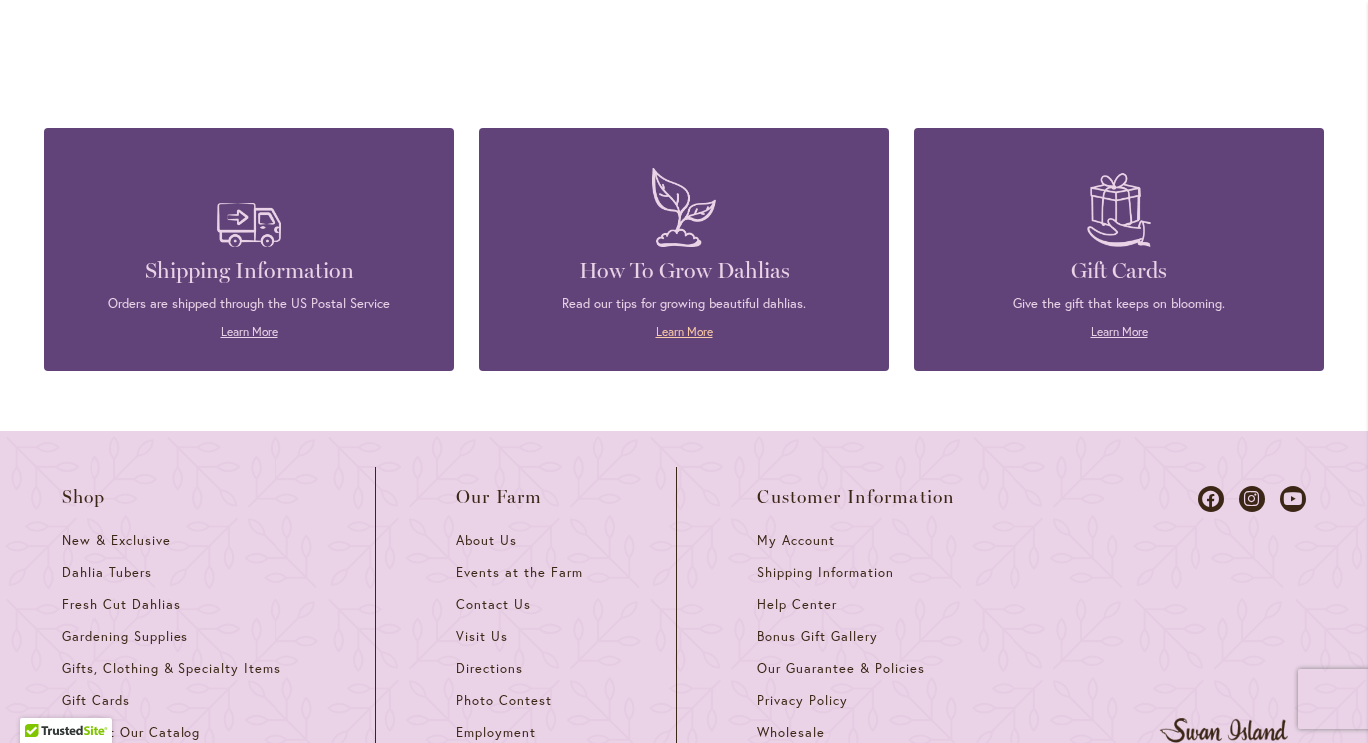 click on "Learn More" at bounding box center [684, 331] 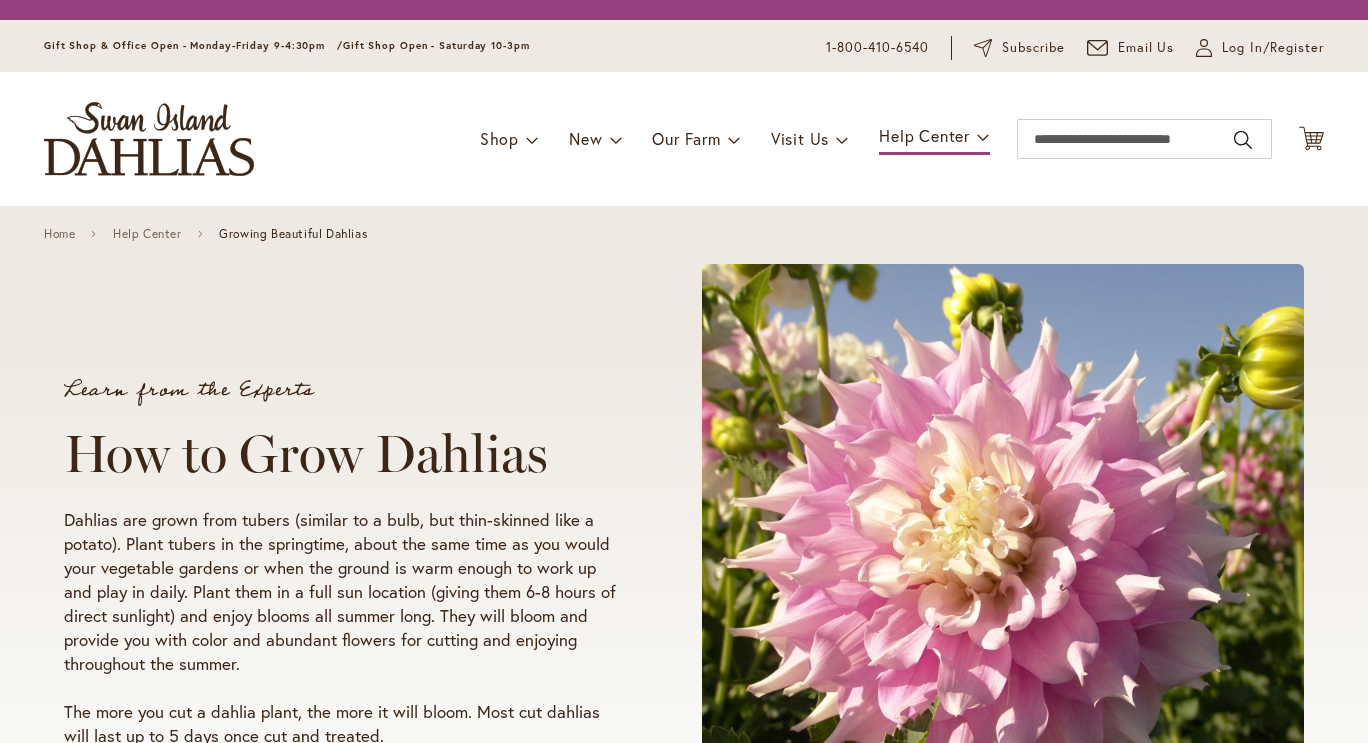 scroll, scrollTop: 0, scrollLeft: 0, axis: both 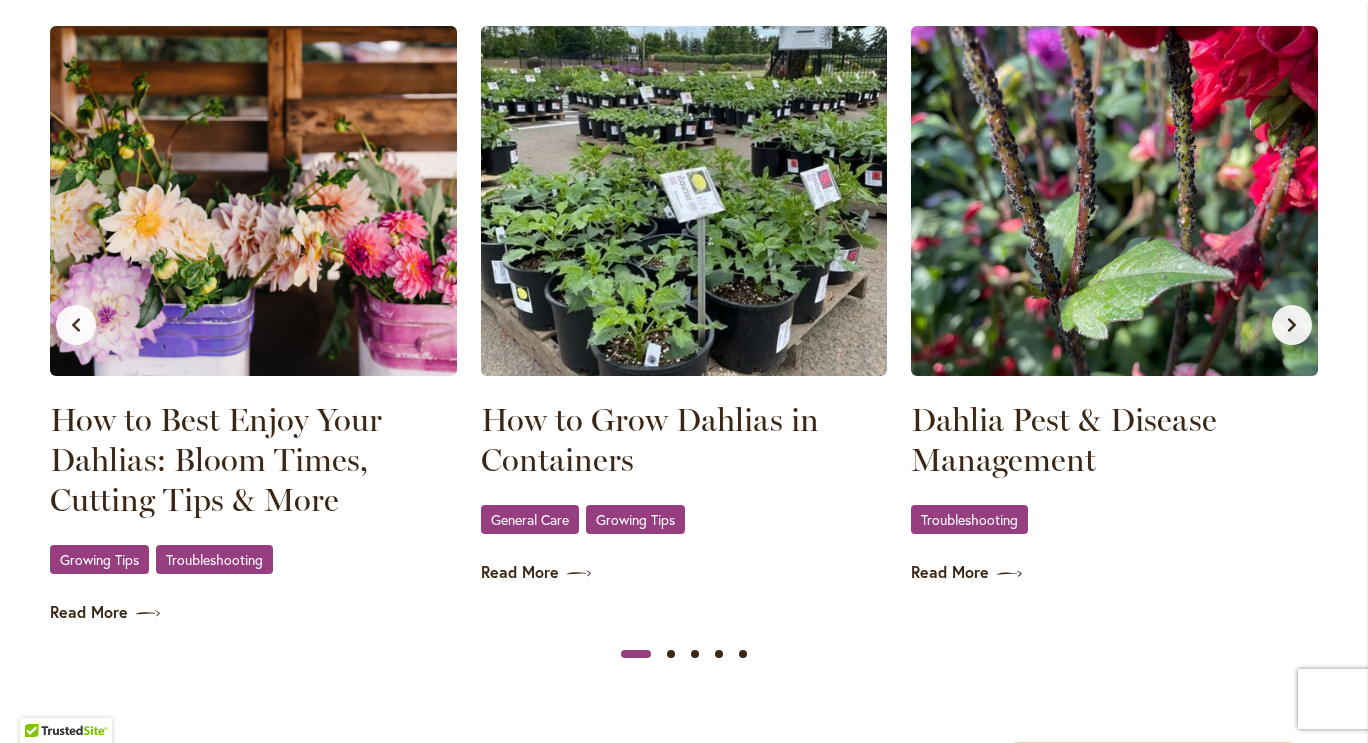 click at bounding box center (1114, 201) 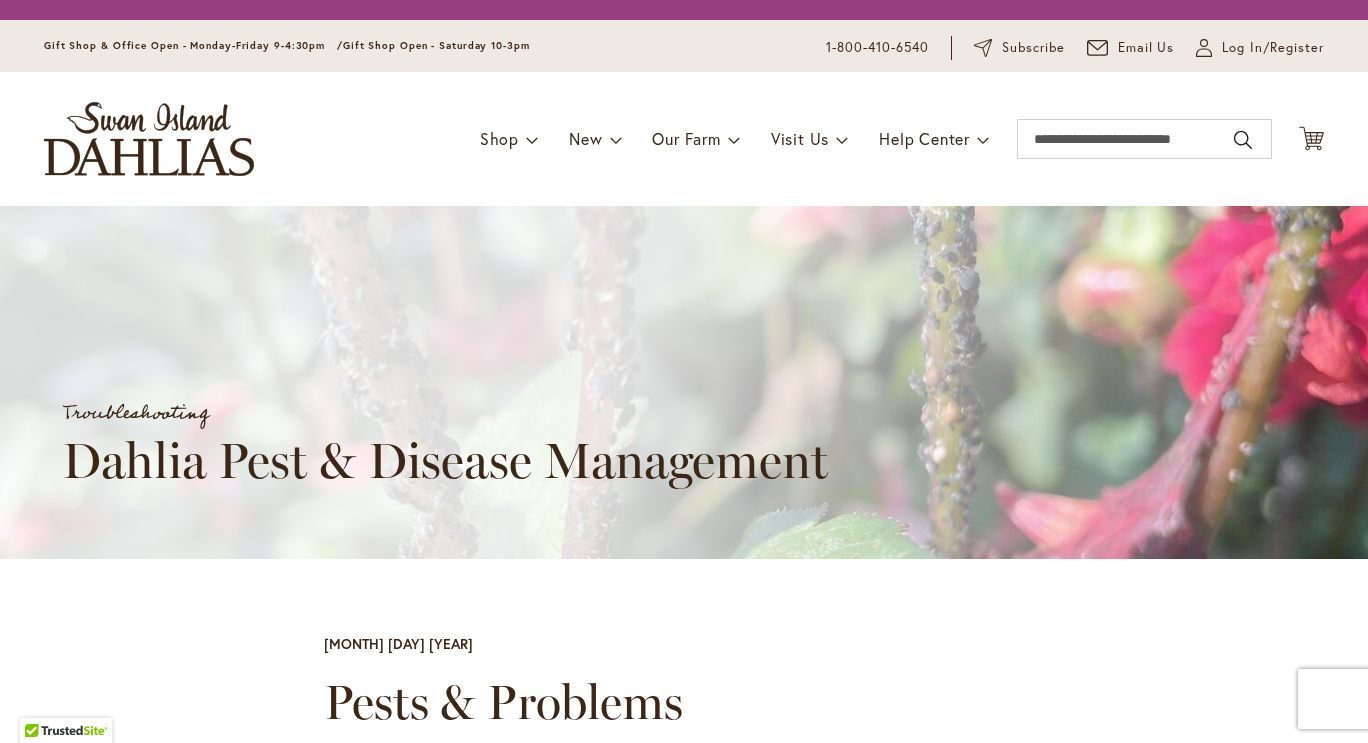 scroll, scrollTop: 0, scrollLeft: 0, axis: both 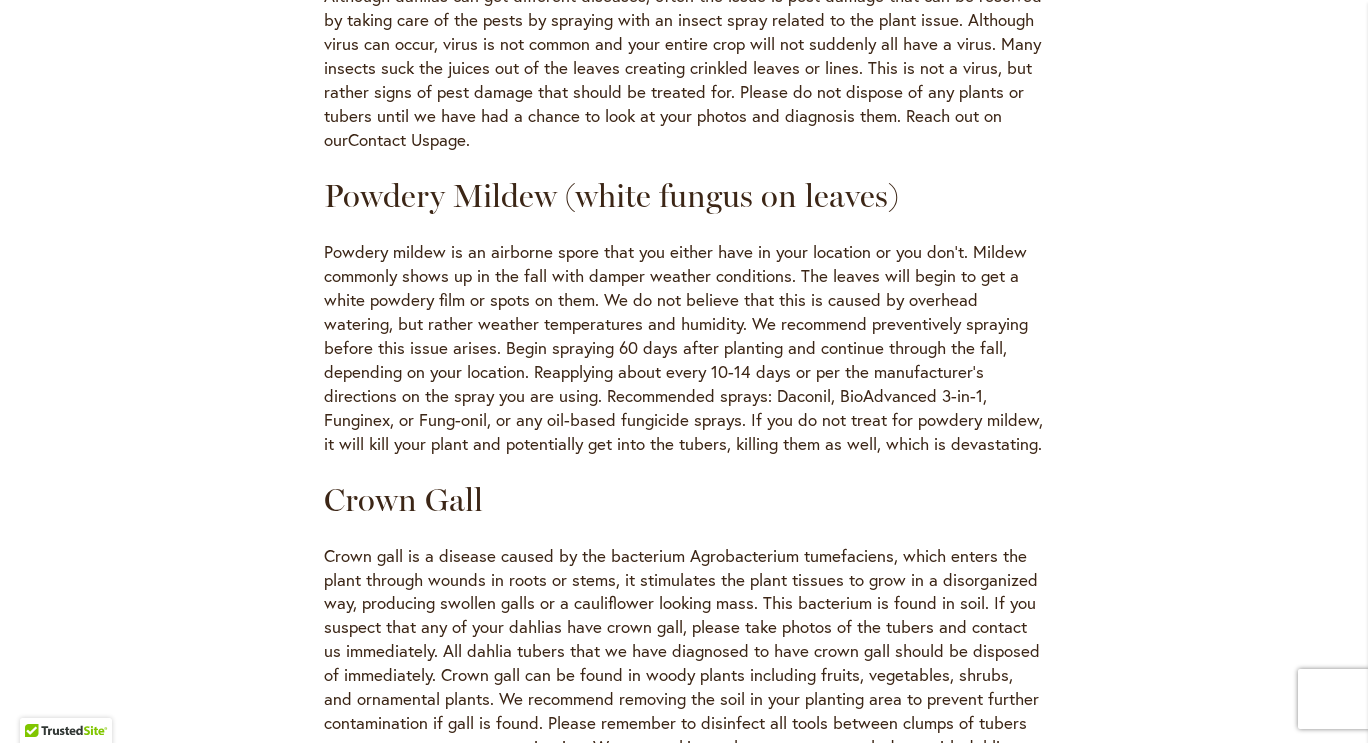 click on "Powdery mildew is an airborne spore that you either have in your location or you don’t. Mildew commonly shows up in the fall with damper weather conditions. The leaves will begin to get a white powdery film or spots on them. We do not believe that this is caused by overhead watering, but rather weather temperatures and humidity. We recommend preventively spraying before this issue arises. Begin spraying 60 days after planting and continue through the fall, depending on your location. Reapplying about every 10-14 days or per the manufacturer’s directions on the spray you are using. Recommended sprays: Daconil, BioAdvanced 3-in-1, Funginex, or Fung-onil, or any oil-based fungicide sprays. If you do not treat for powdery mildew, it will kill your plant and potentially get into the tubers, killing them as well, which is devastating." at bounding box center (684, 348) 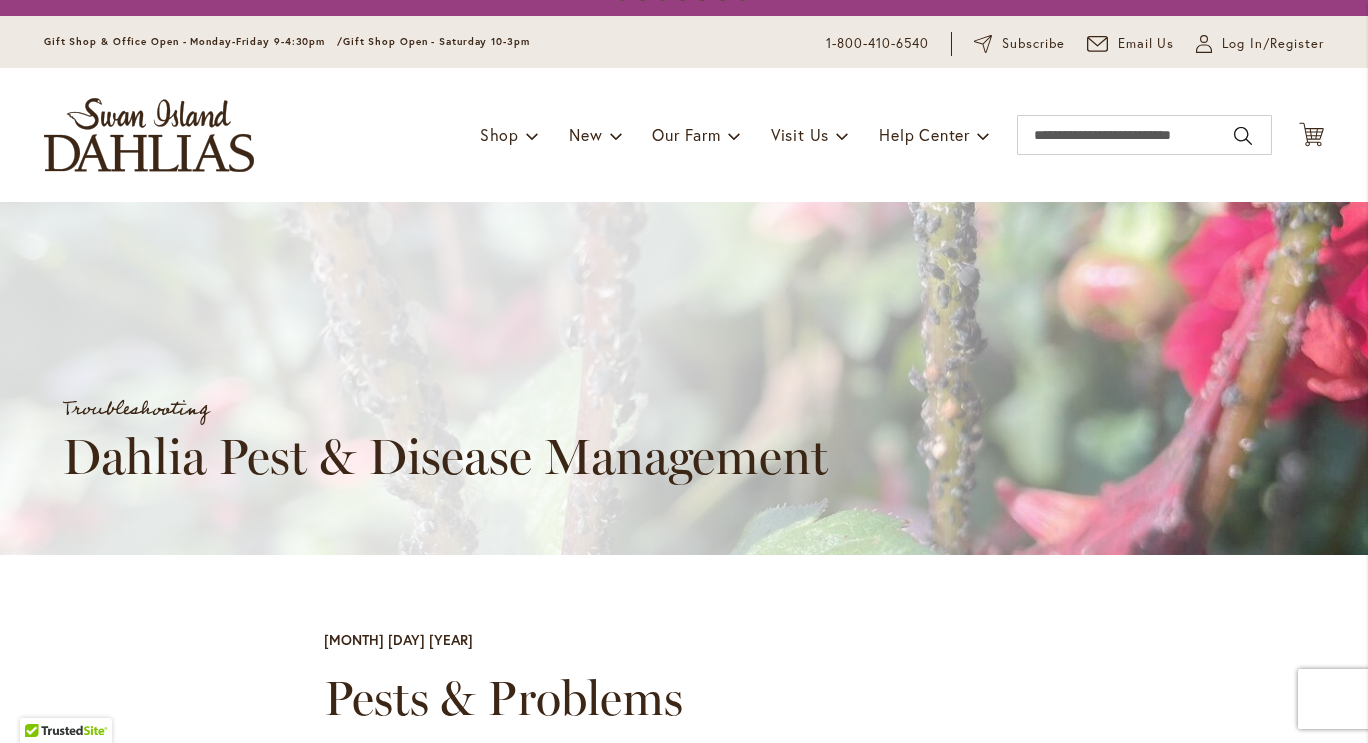 scroll, scrollTop: 0, scrollLeft: 0, axis: both 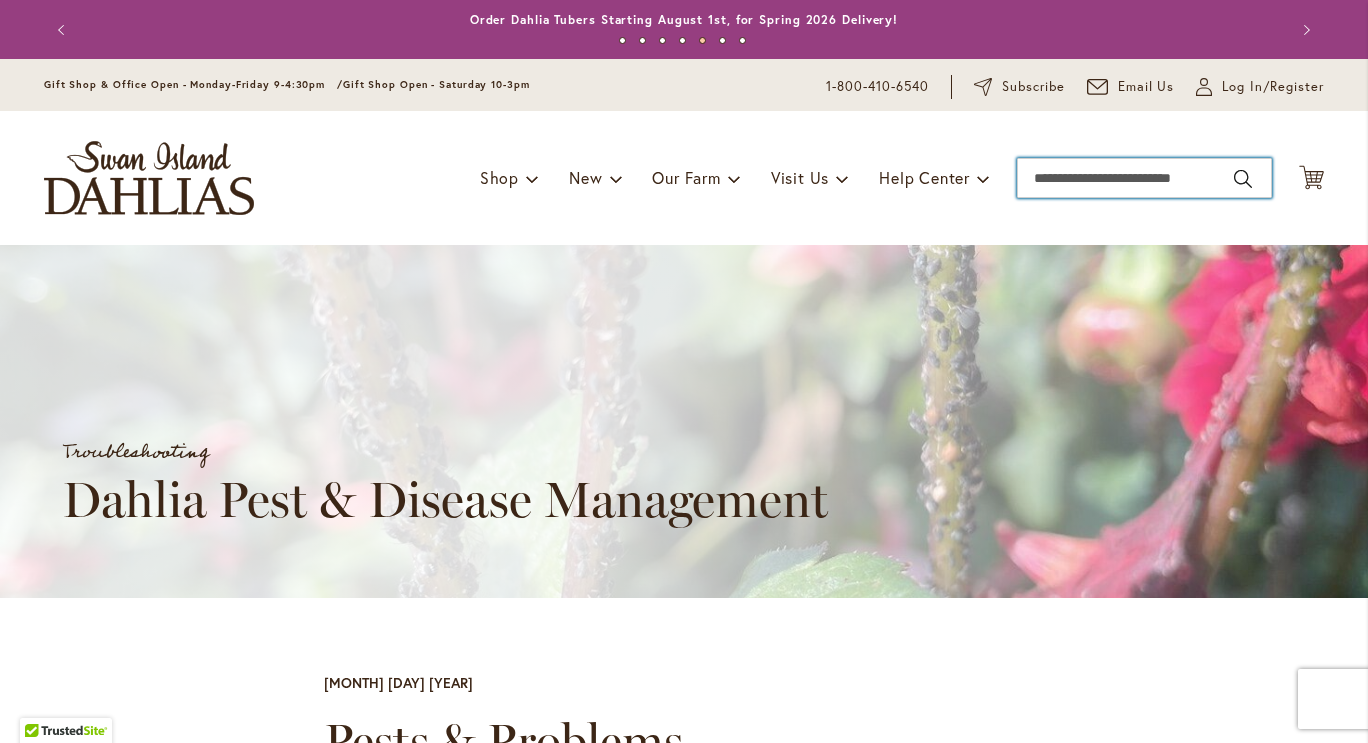 click on "Search" at bounding box center [1144, 178] 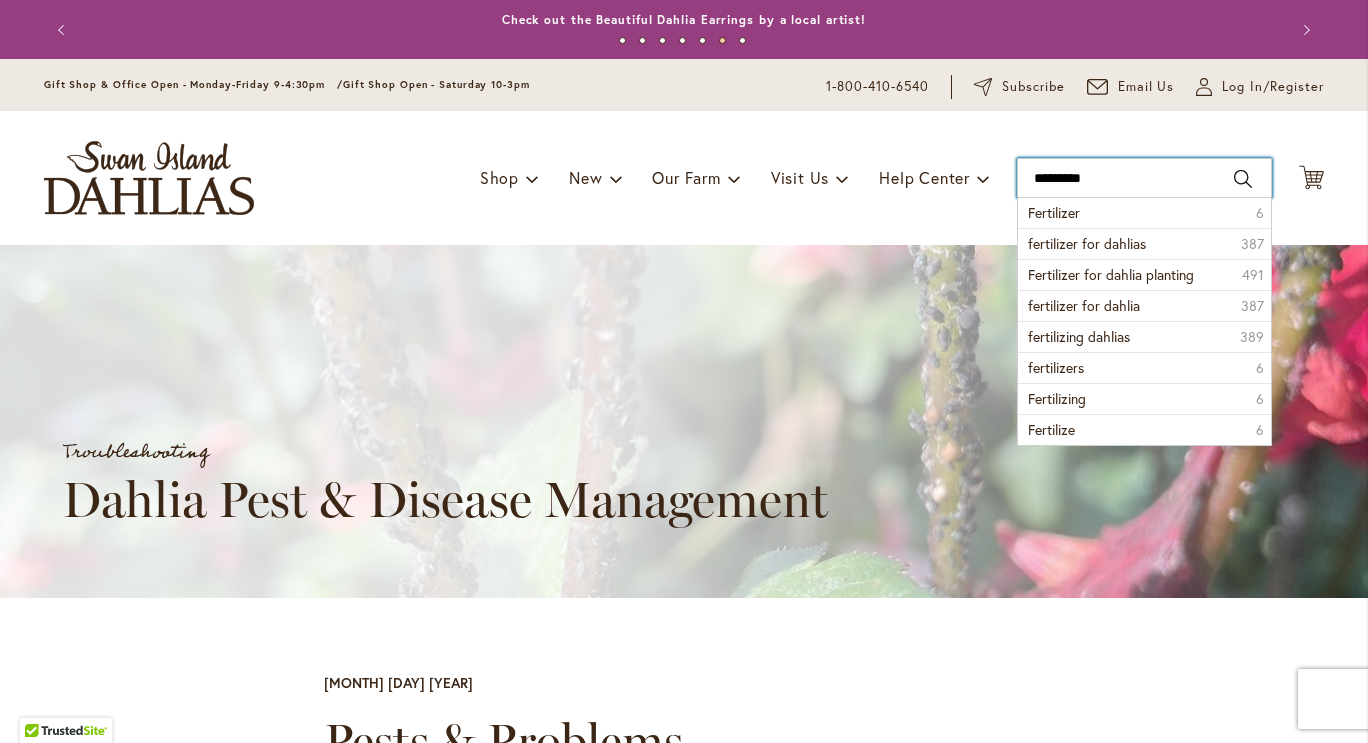 type on "**********" 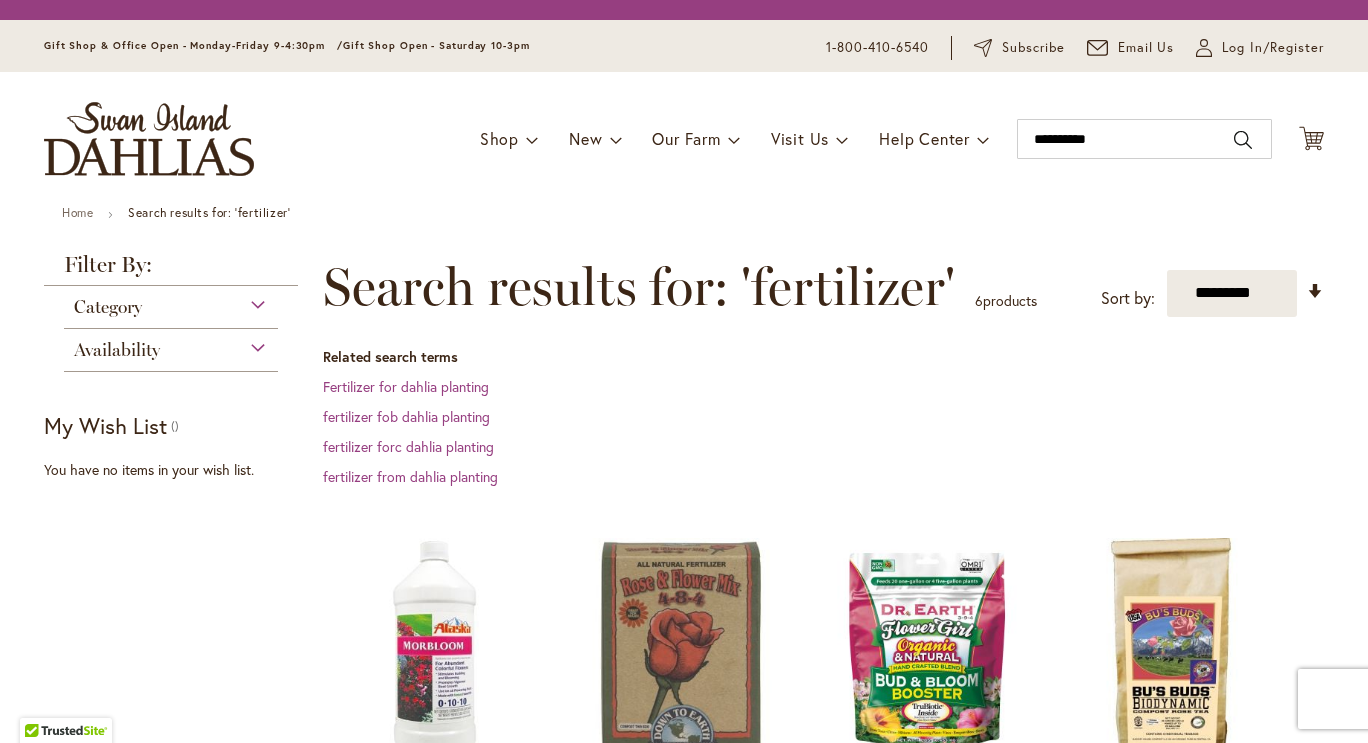 scroll, scrollTop: 0, scrollLeft: 0, axis: both 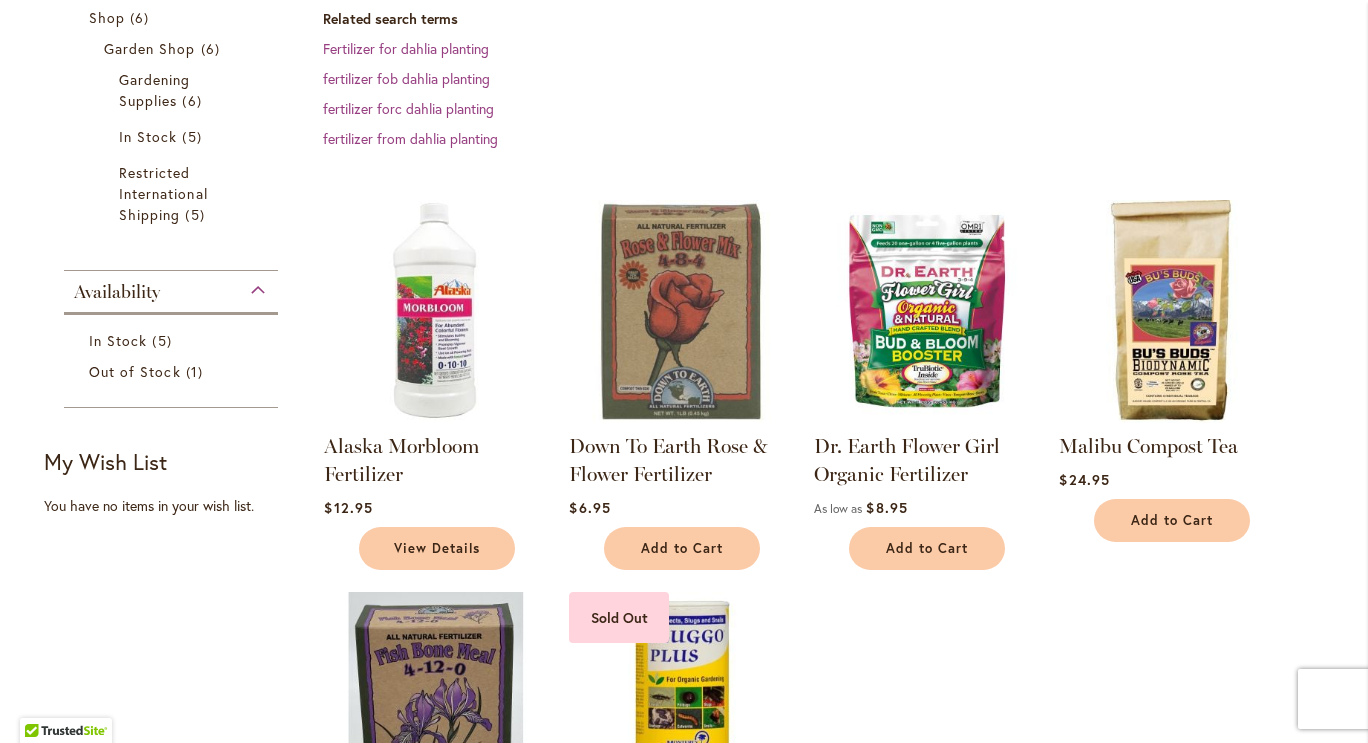 click at bounding box center (435, 311) 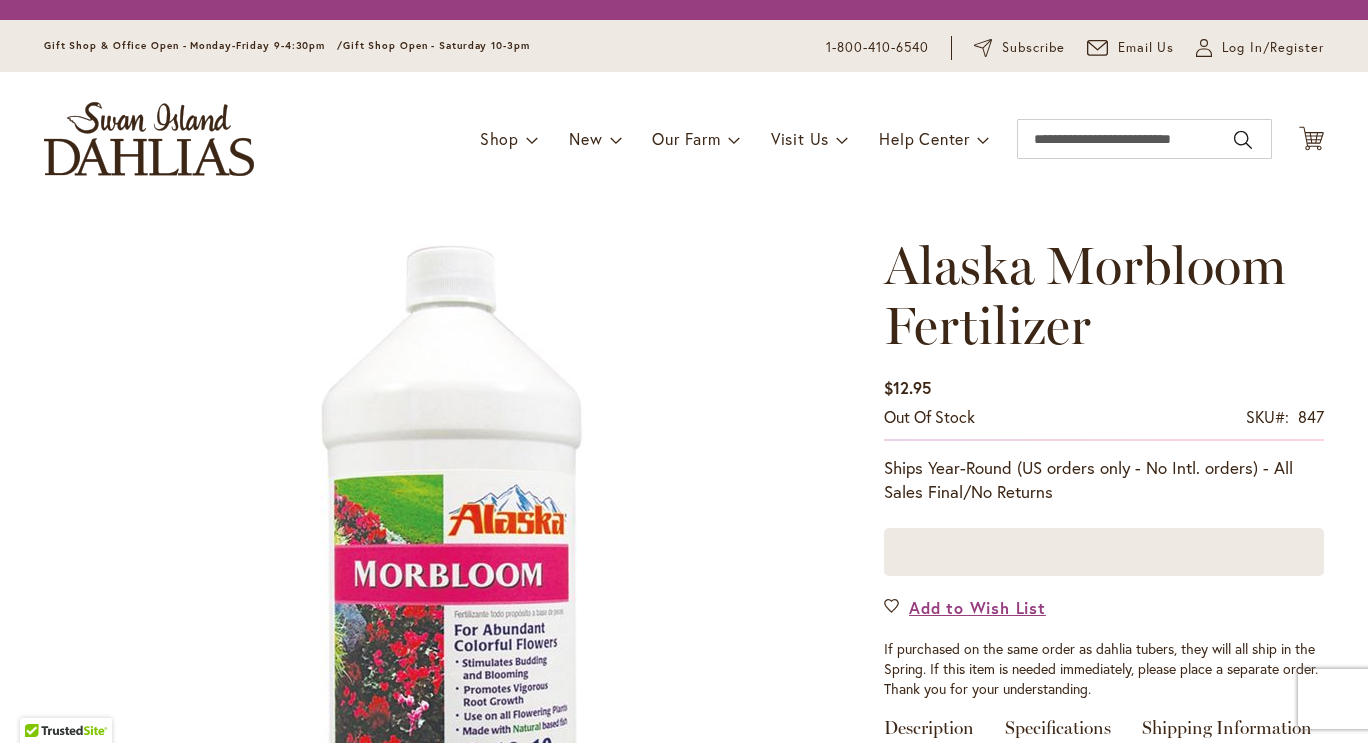 scroll, scrollTop: 0, scrollLeft: 0, axis: both 